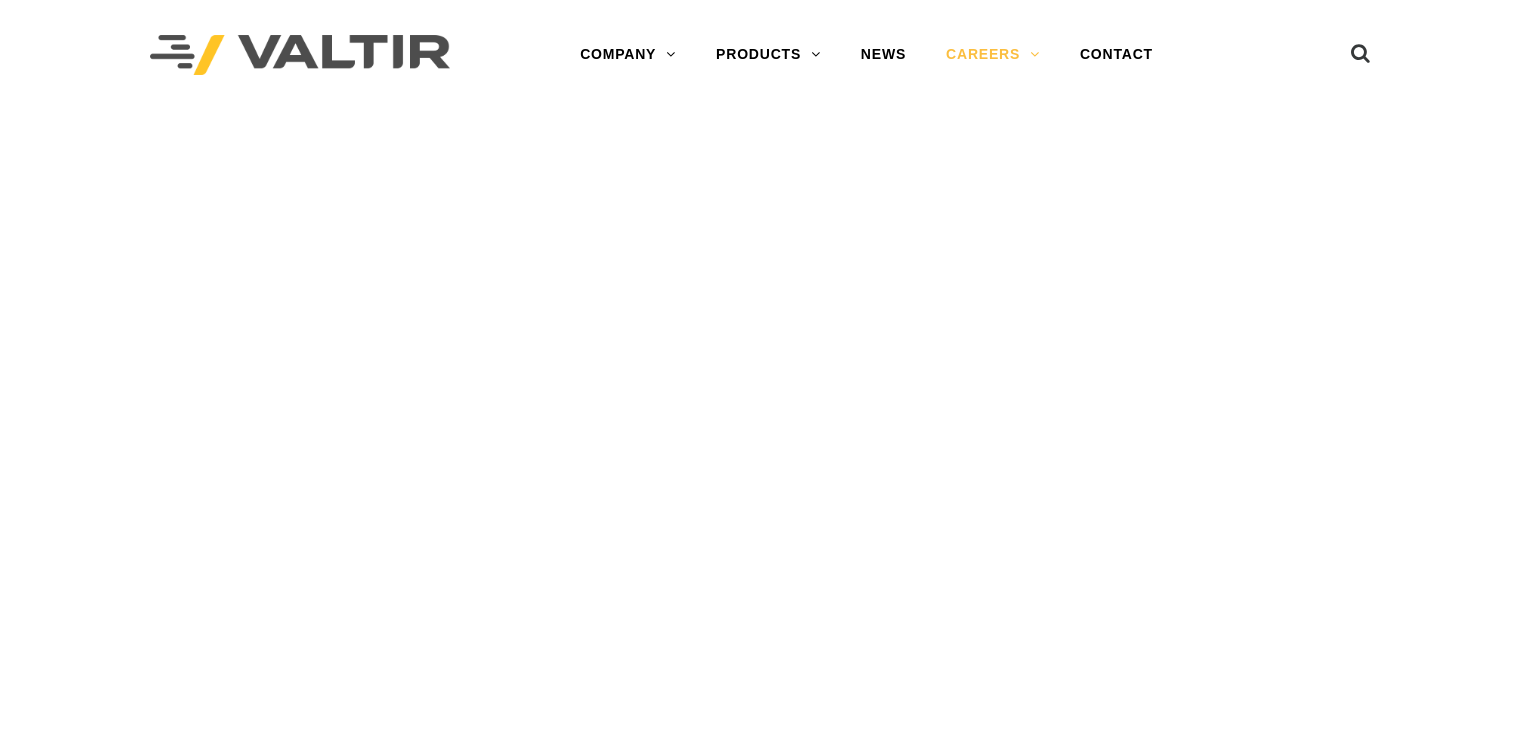 scroll, scrollTop: 0, scrollLeft: 0, axis: both 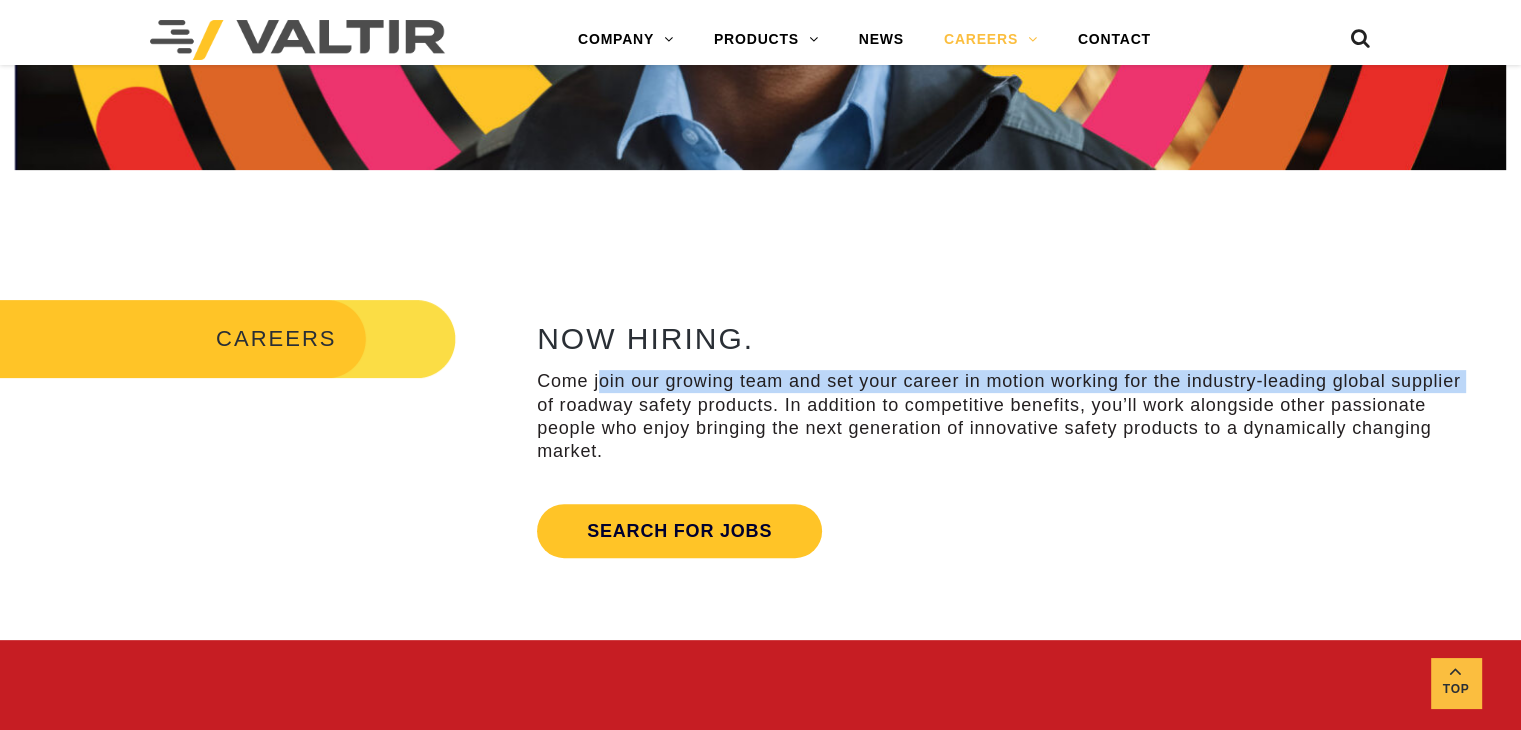 drag, startPoint x: 538, startPoint y: 395, endPoint x: 599, endPoint y: 393, distance: 61.03278 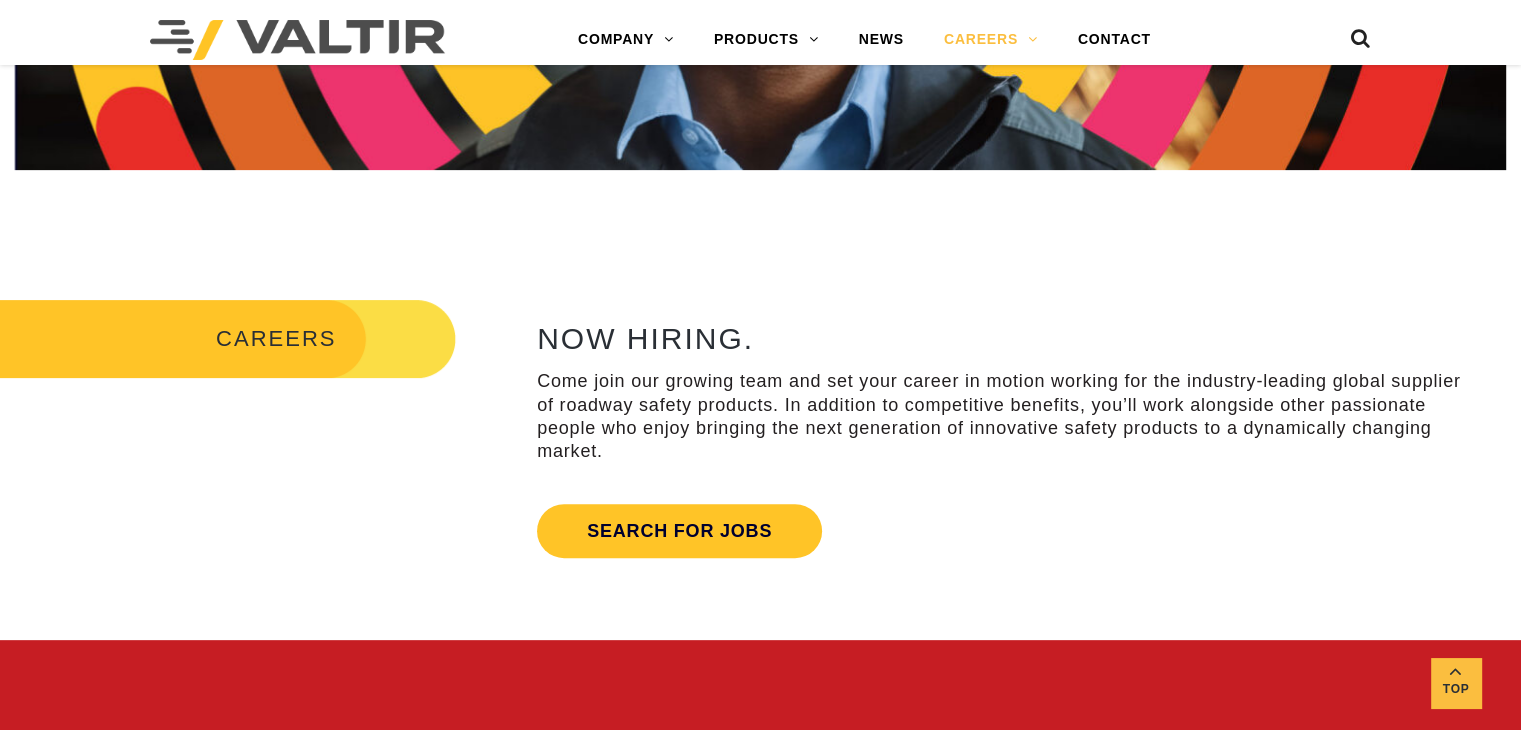 click on "Come join our growing team and set your career in motion working for the industry-leading global supplier of roadway safety products. In addition to competitive benefits, you’ll work alongside other passionate people who enjoy bringing the next generation of innovative safety products to a dynamically changing market." at bounding box center [1002, 417] 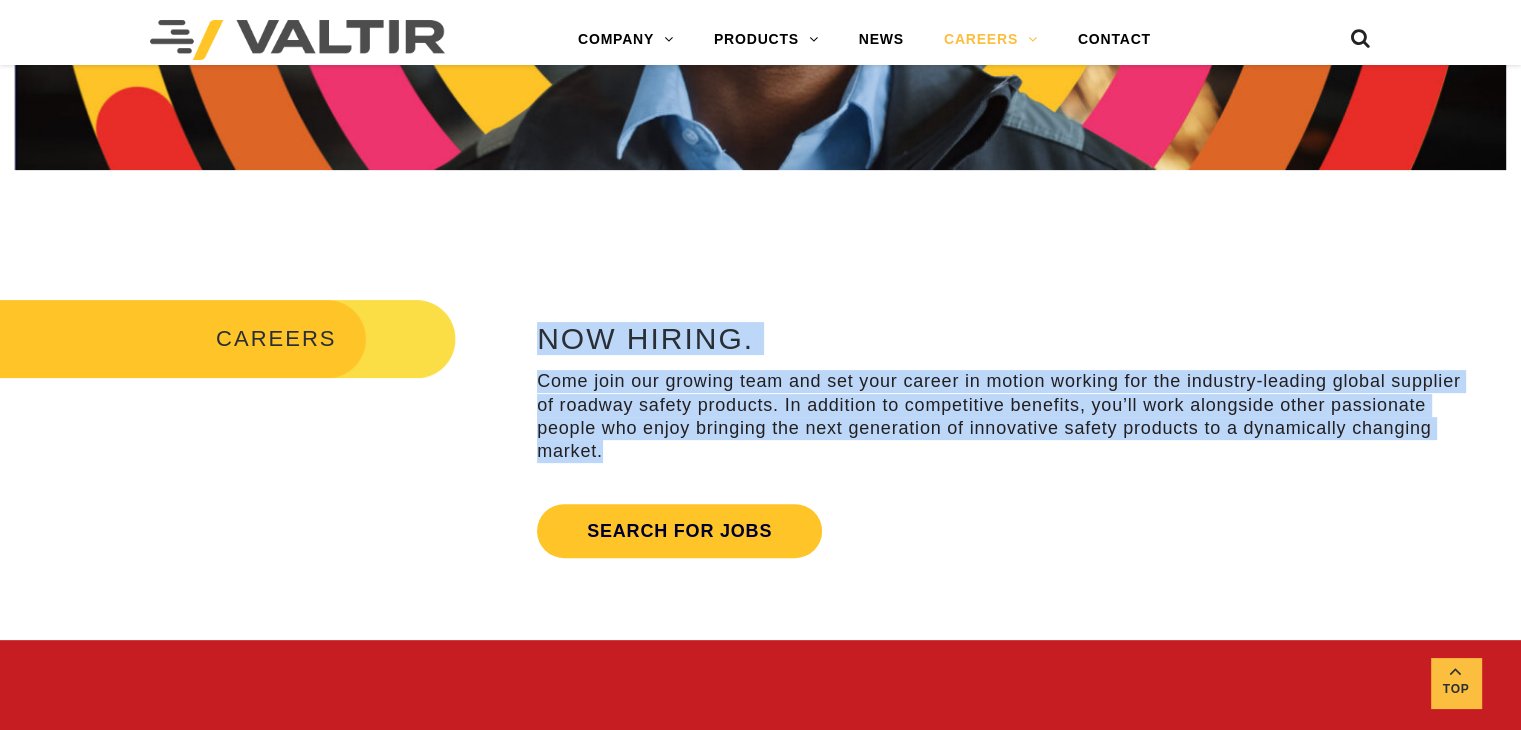 drag, startPoint x: 655, startPoint y: 449, endPoint x: 501, endPoint y: 376, distance: 170.42593 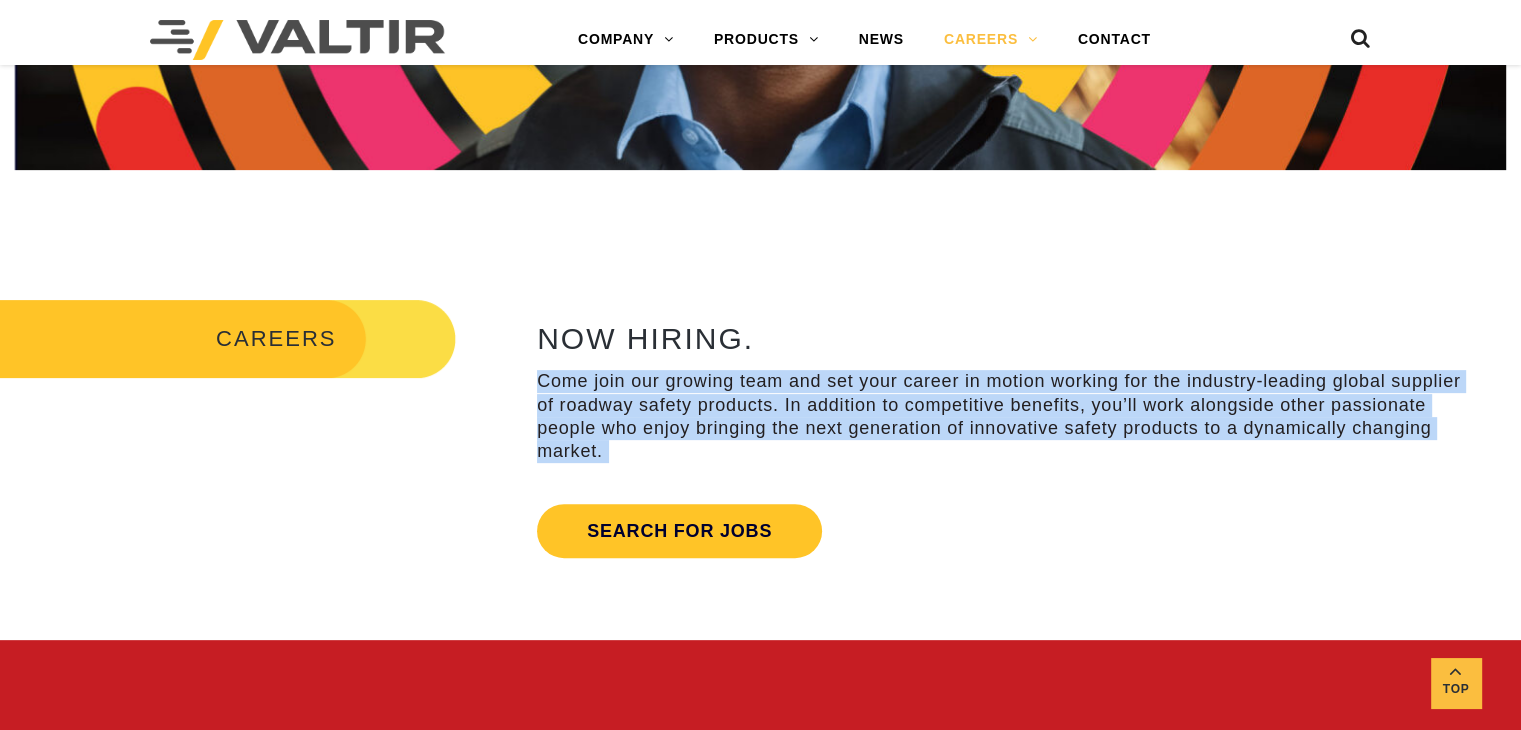 drag, startPoint x: 611, startPoint y: 464, endPoint x: 533, endPoint y: 382, distance: 113.17243 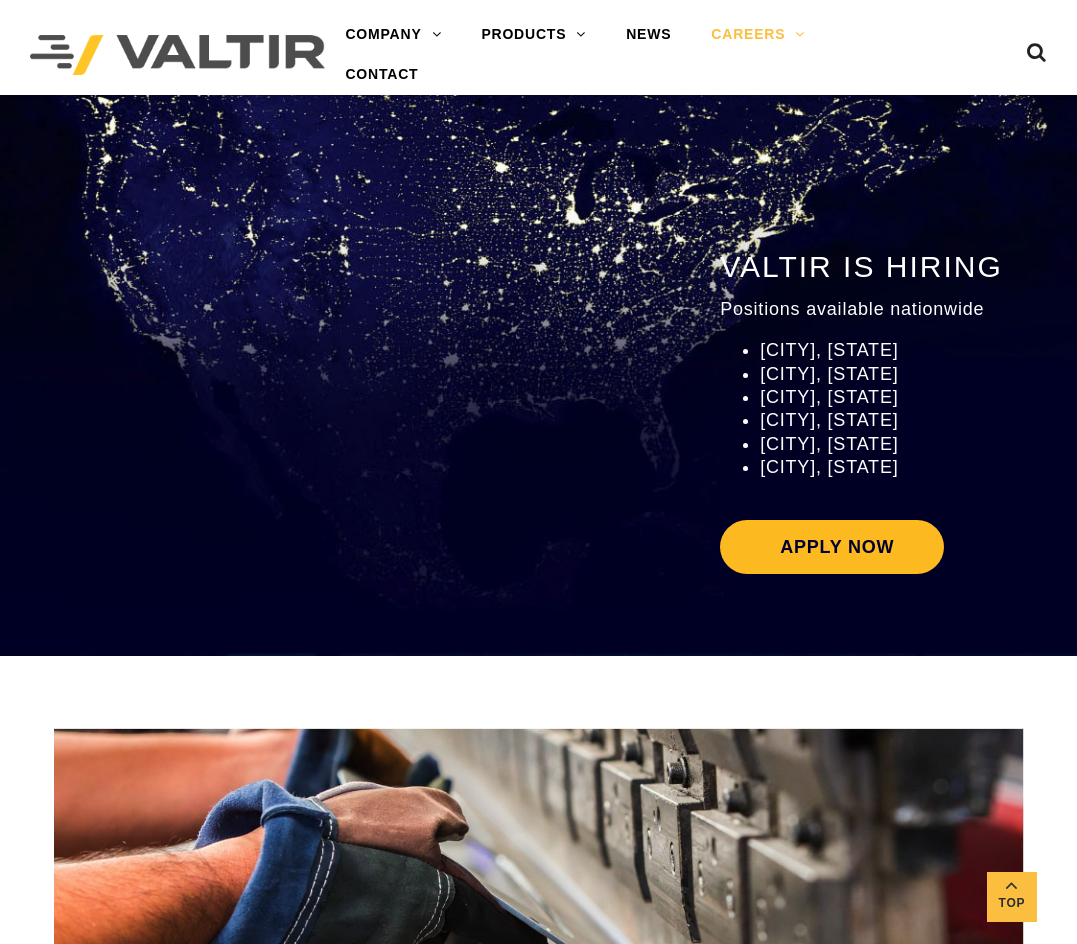 scroll, scrollTop: 2181, scrollLeft: 0, axis: vertical 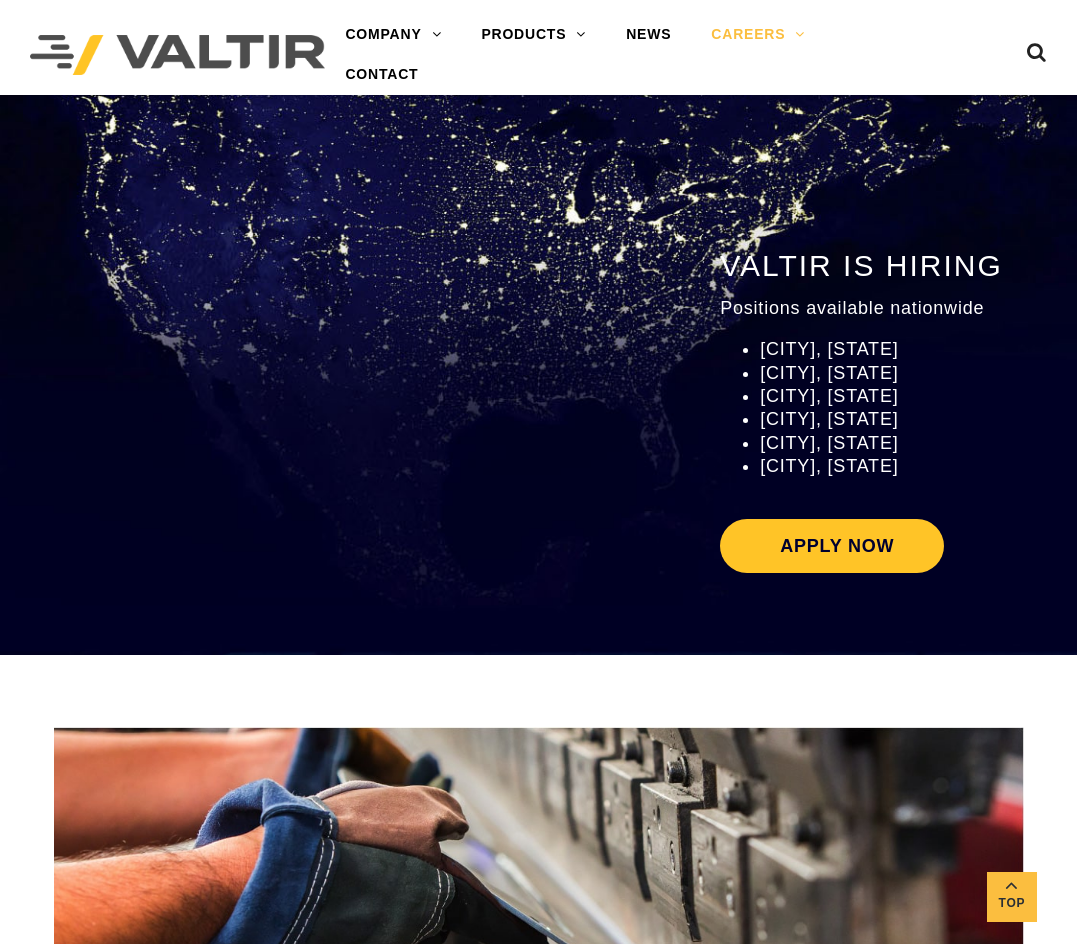 click on "VALTIR IS HIRING
Positions available nationwide
Addison, Texas
Pell City, Alabama
Rocklin, California
Lima, Ohio
Orangeburg, South Carolina
Fort Worth, Texas
Apply Now" at bounding box center (871, 371) 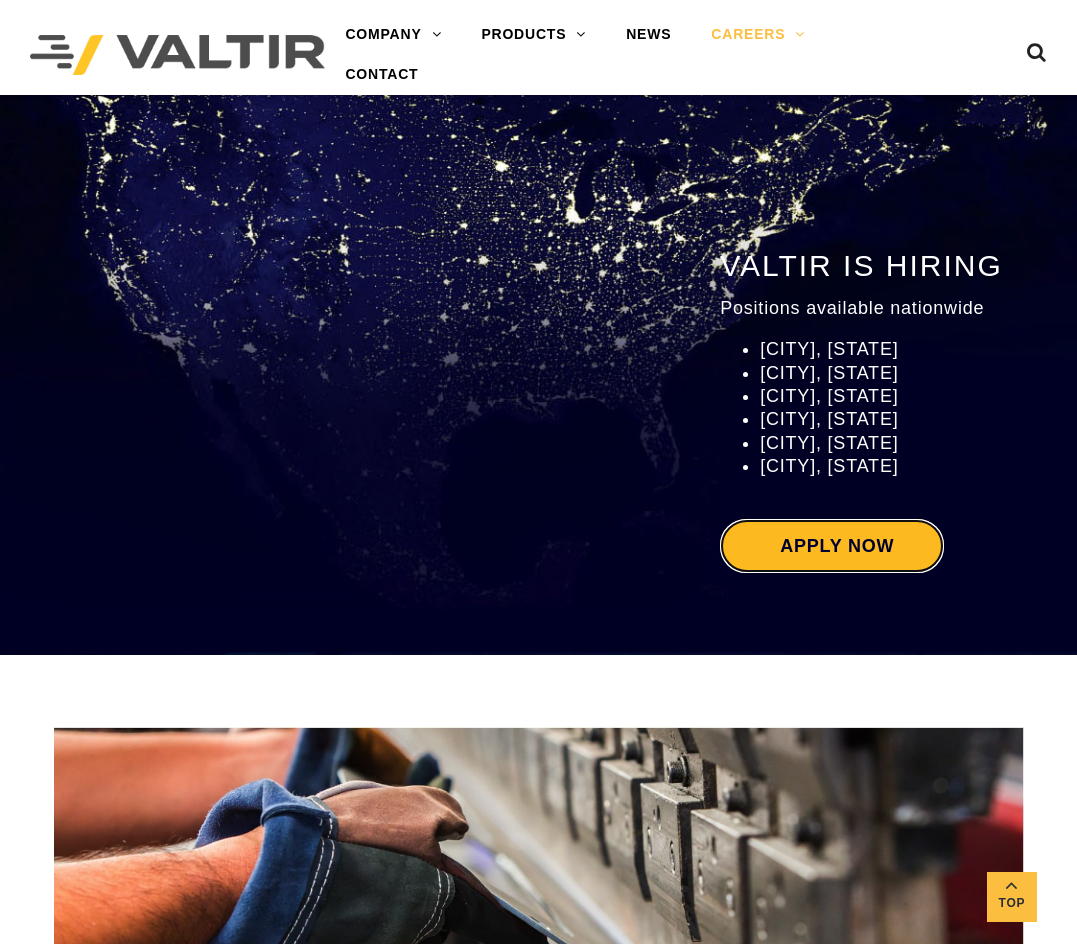 click on "Apply Now" at bounding box center (832, 546) 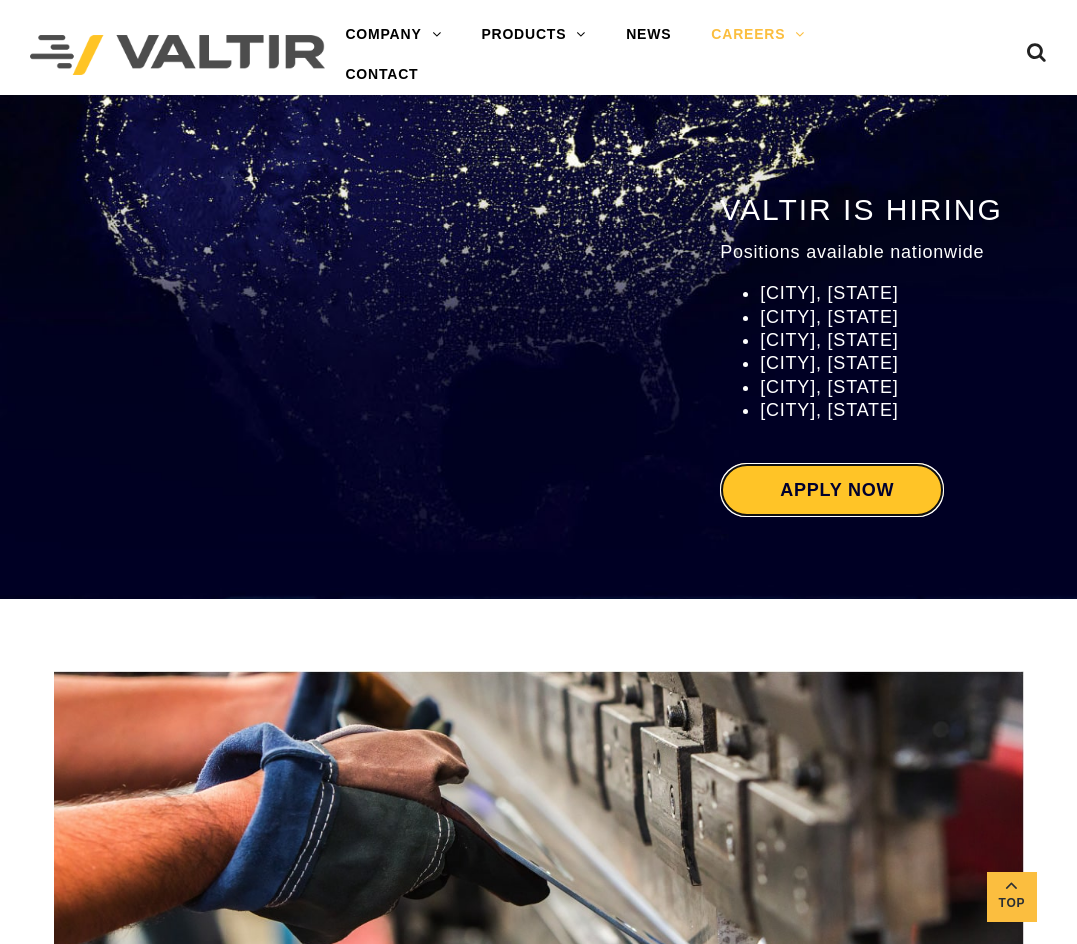 scroll, scrollTop: 2381, scrollLeft: 0, axis: vertical 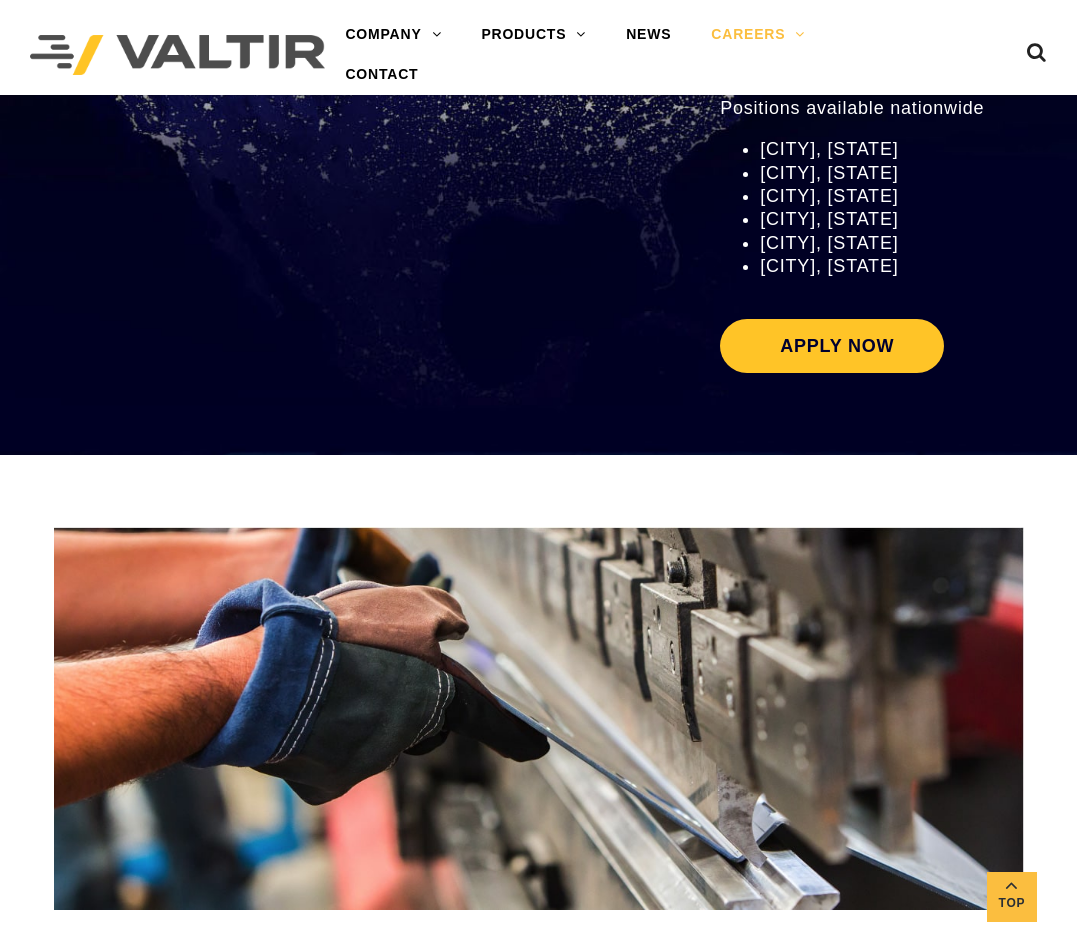drag, startPoint x: 908, startPoint y: 270, endPoint x: 741, endPoint y: 148, distance: 206.81635 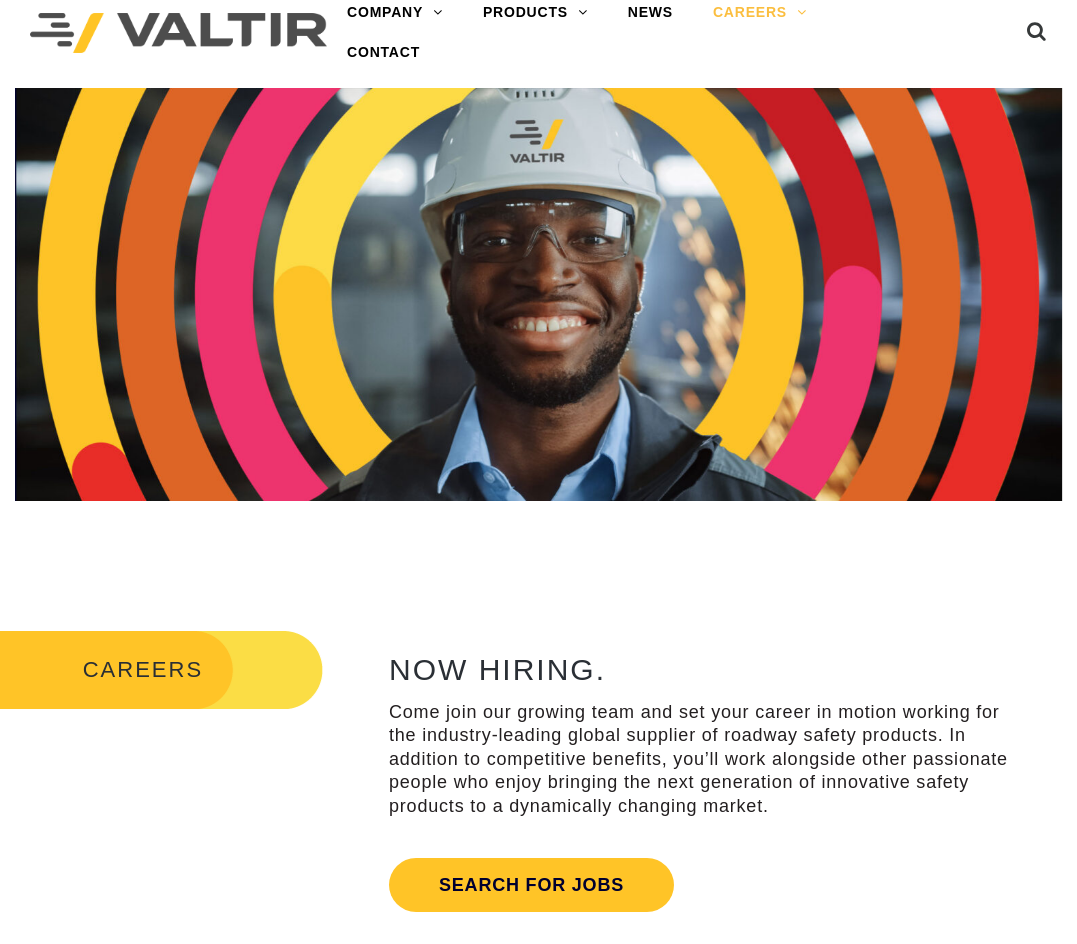 scroll, scrollTop: 0, scrollLeft: 0, axis: both 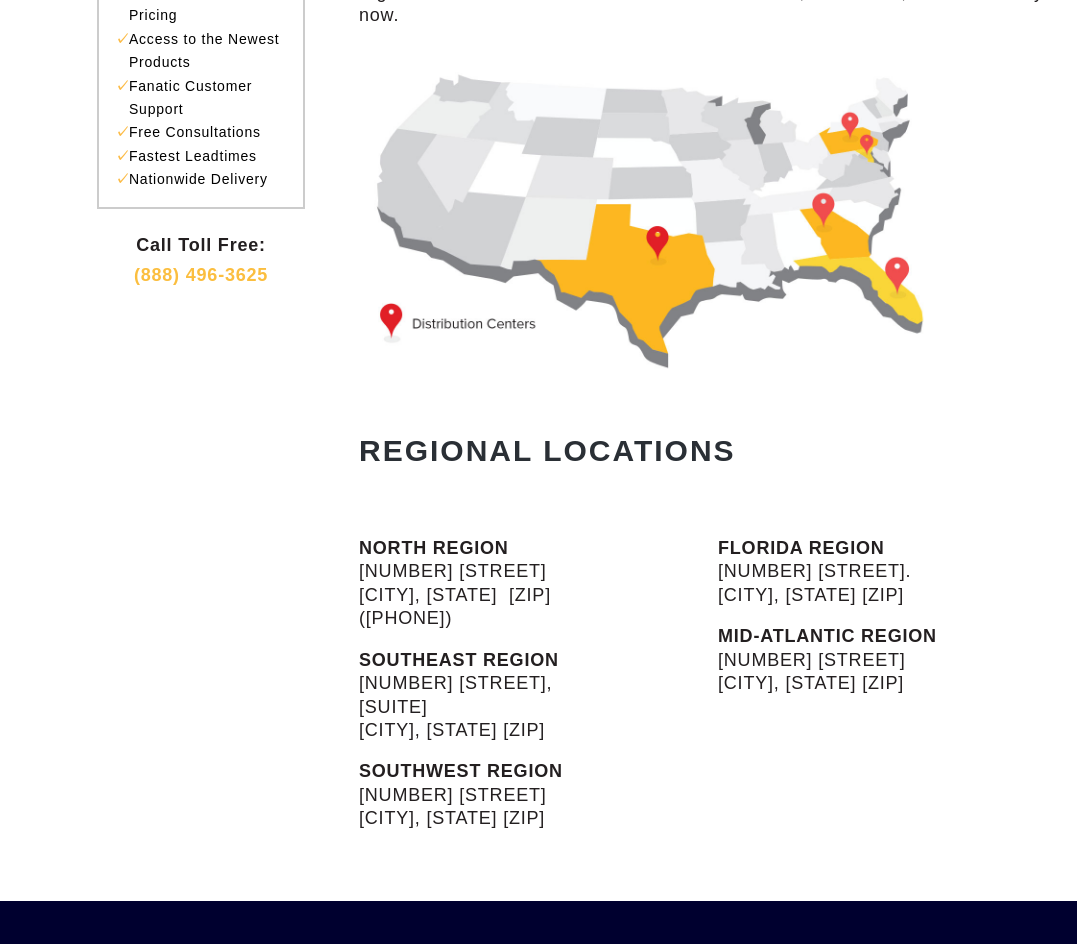 drag, startPoint x: 720, startPoint y: 575, endPoint x: 982, endPoint y: 594, distance: 262.68802 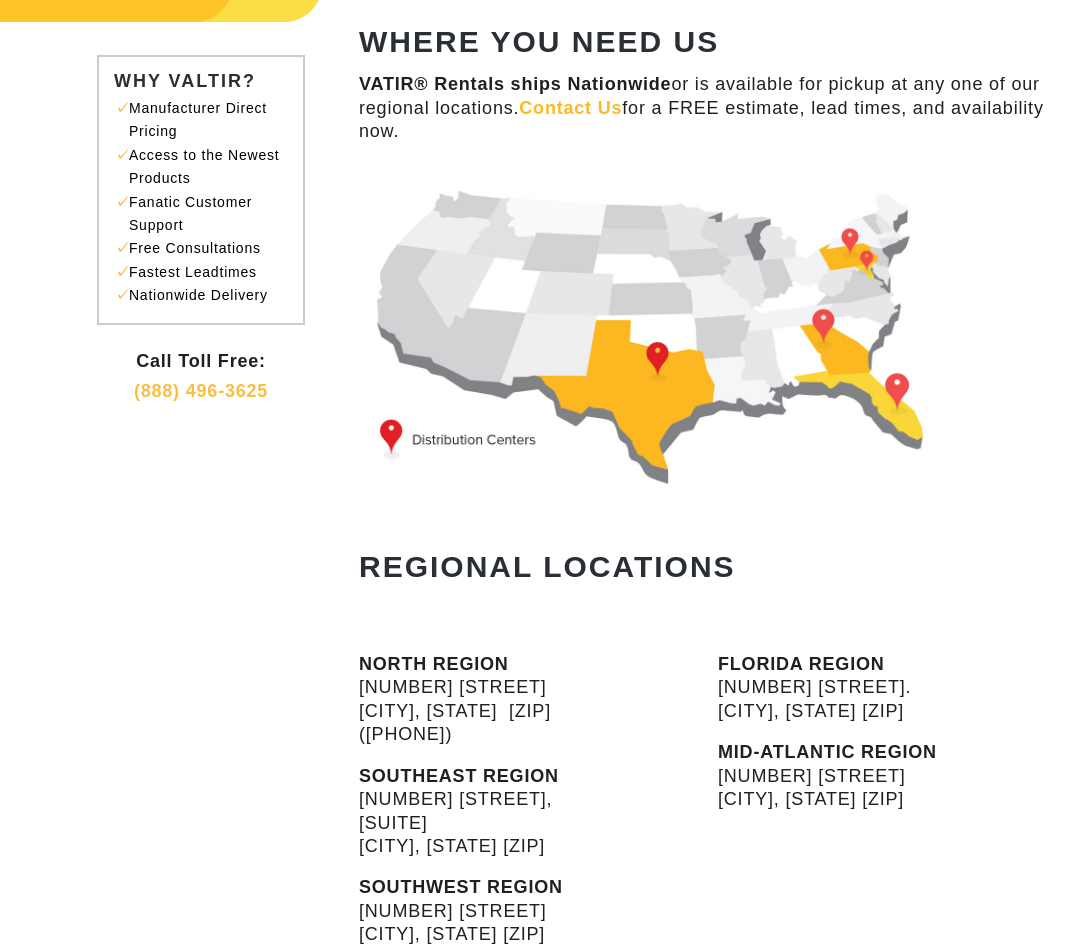 scroll, scrollTop: 200, scrollLeft: 0, axis: vertical 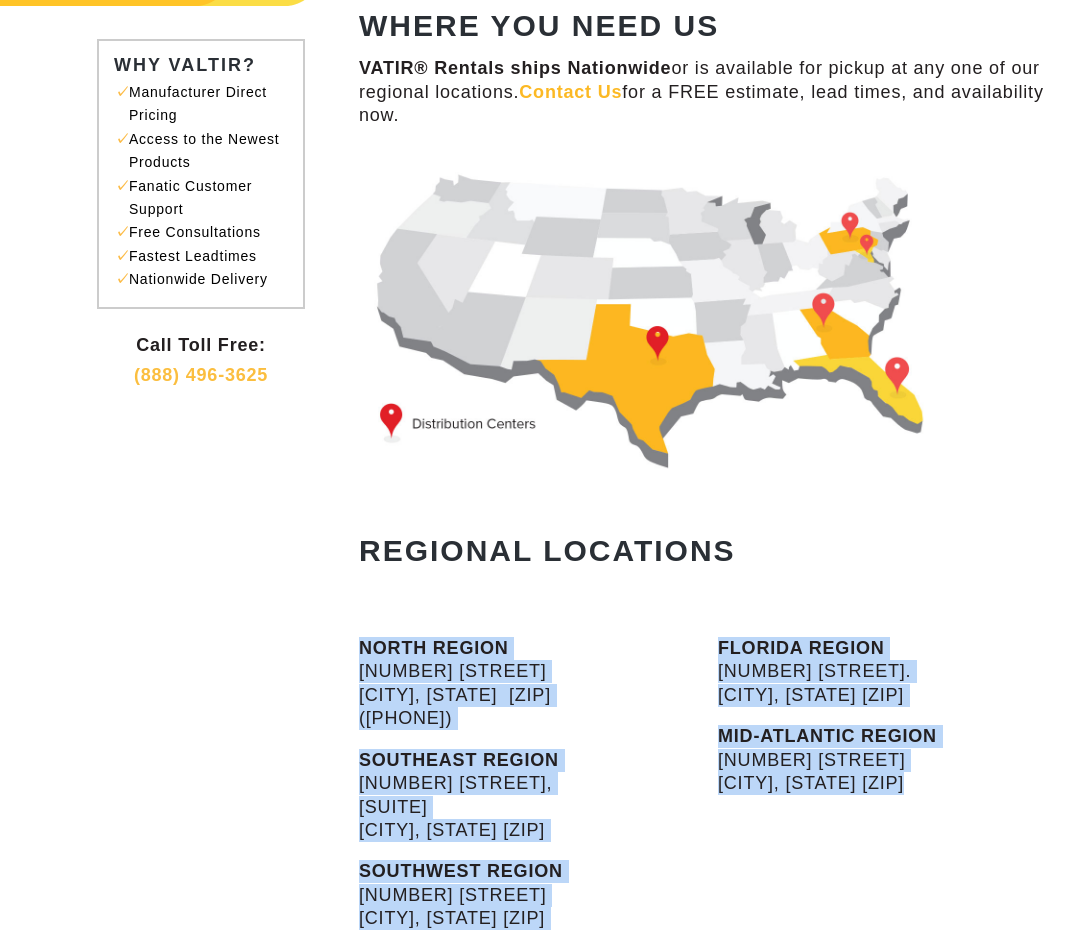 drag, startPoint x: 349, startPoint y: 641, endPoint x: 934, endPoint y: 791, distance: 603.9247 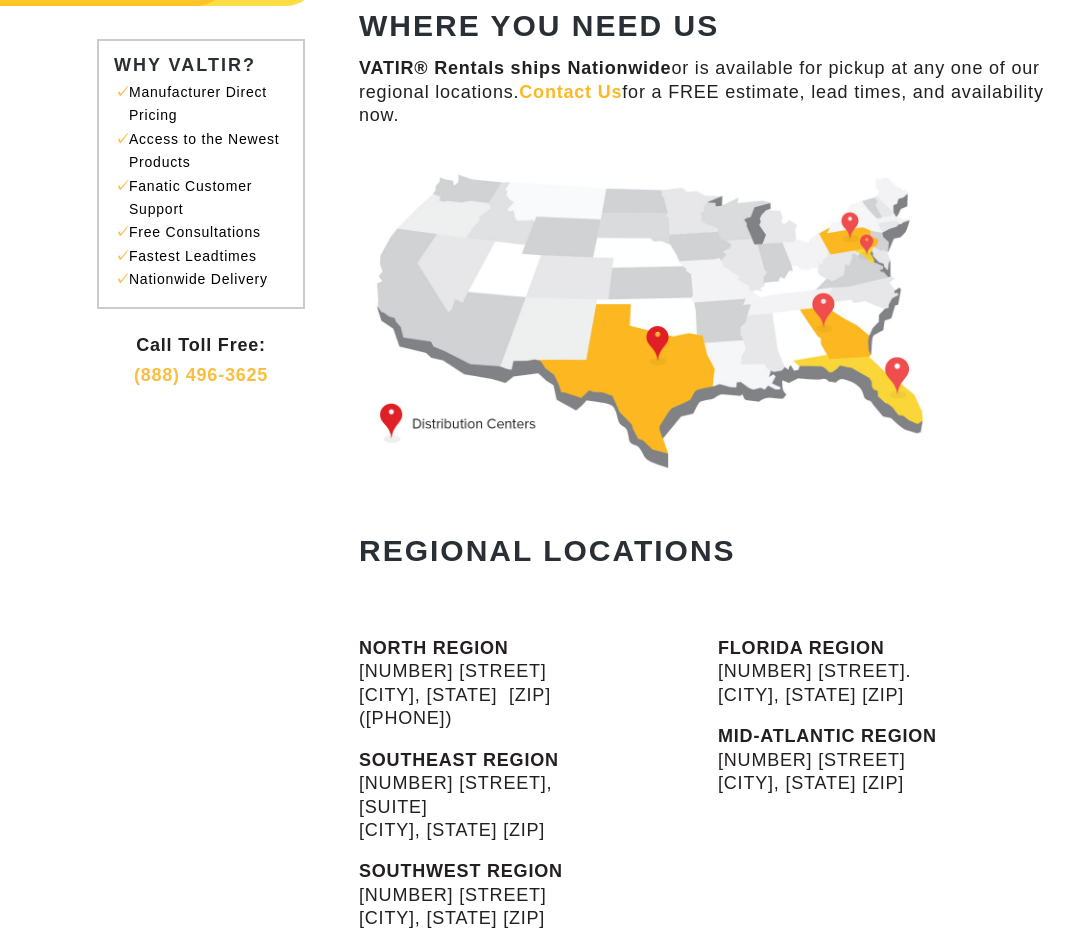 drag, startPoint x: 532, startPoint y: 107, endPoint x: 371, endPoint y: 85, distance: 162.49615 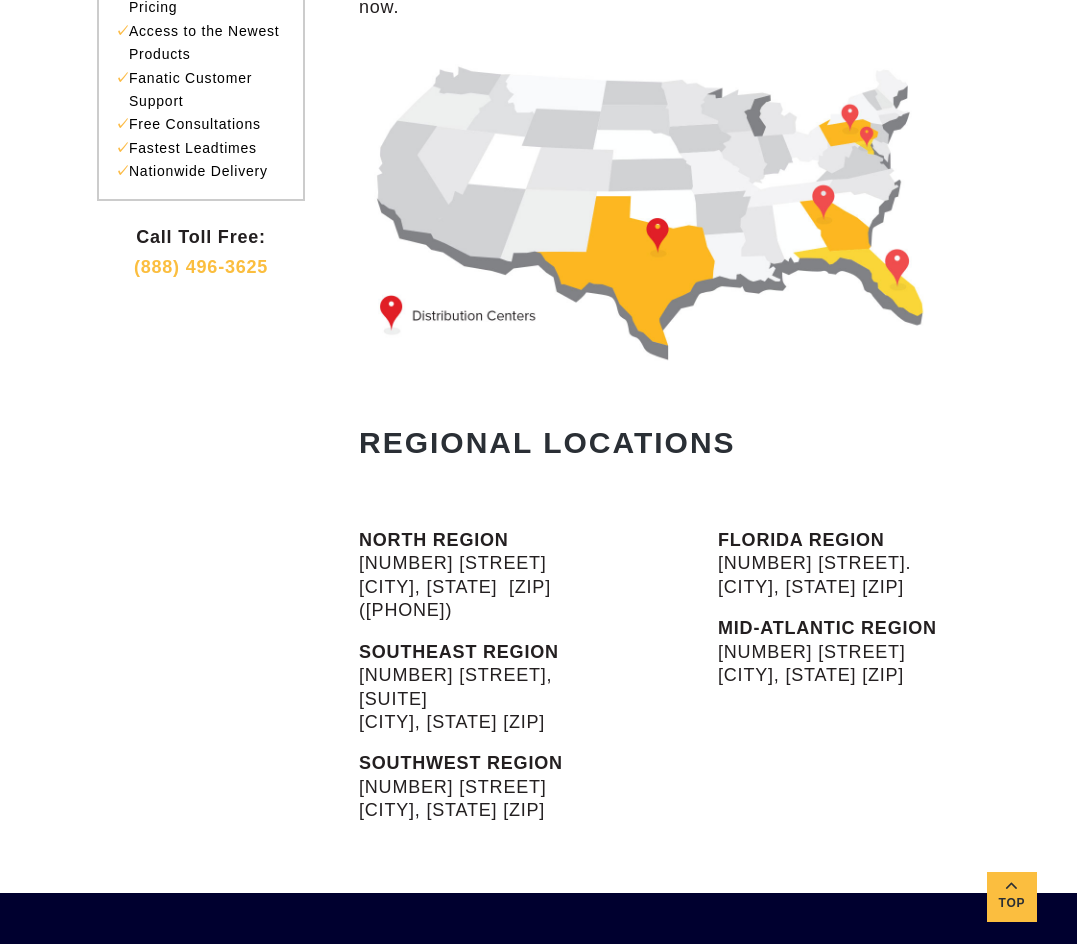 scroll, scrollTop: 400, scrollLeft: 0, axis: vertical 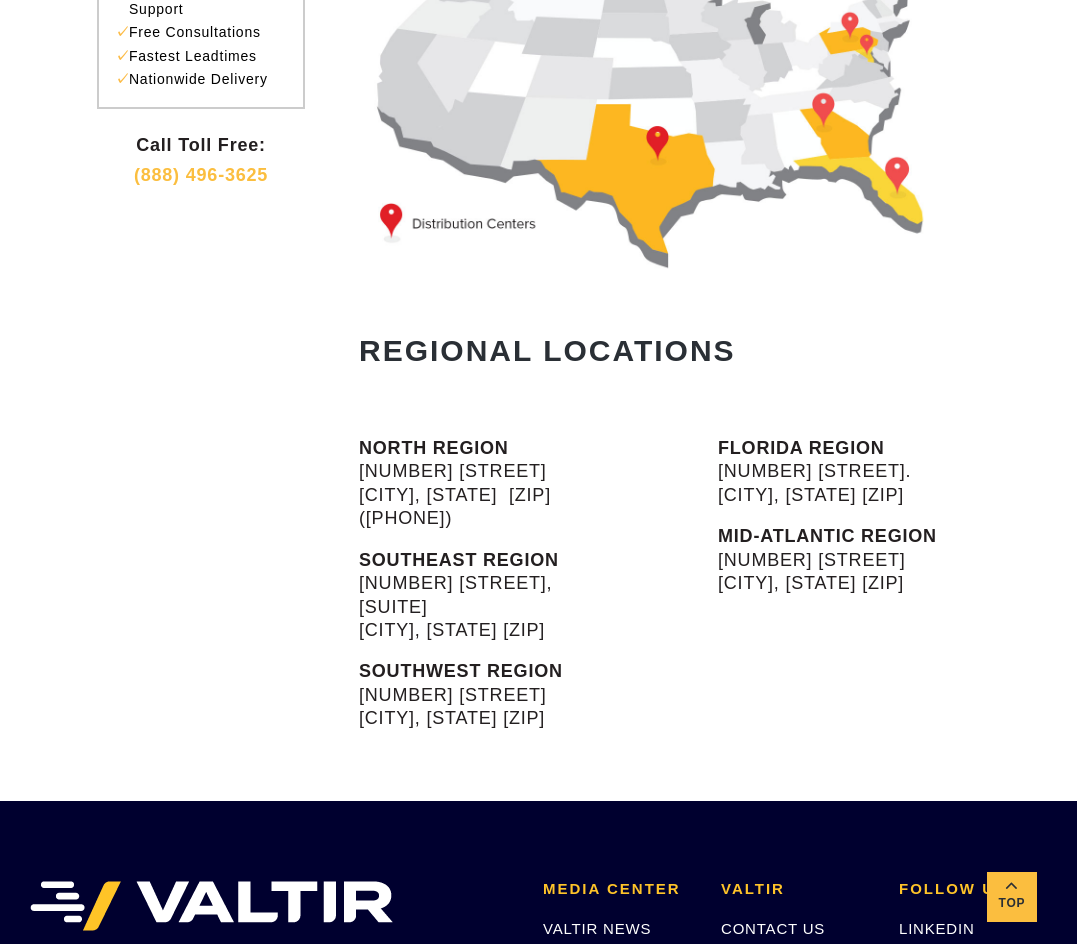 drag, startPoint x: 325, startPoint y: 427, endPoint x: 630, endPoint y: 524, distance: 320.05313 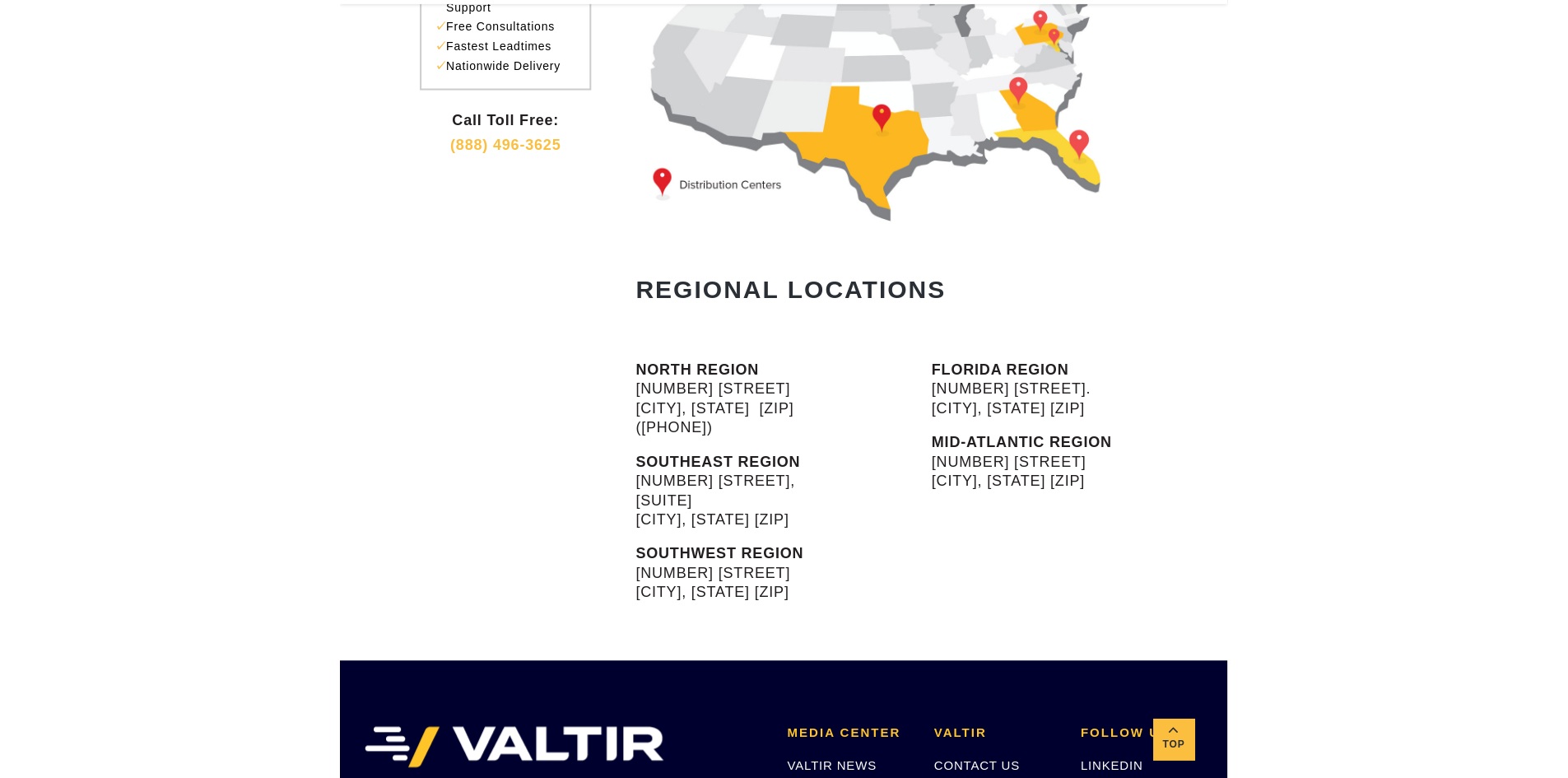 scroll, scrollTop: 0, scrollLeft: 0, axis: both 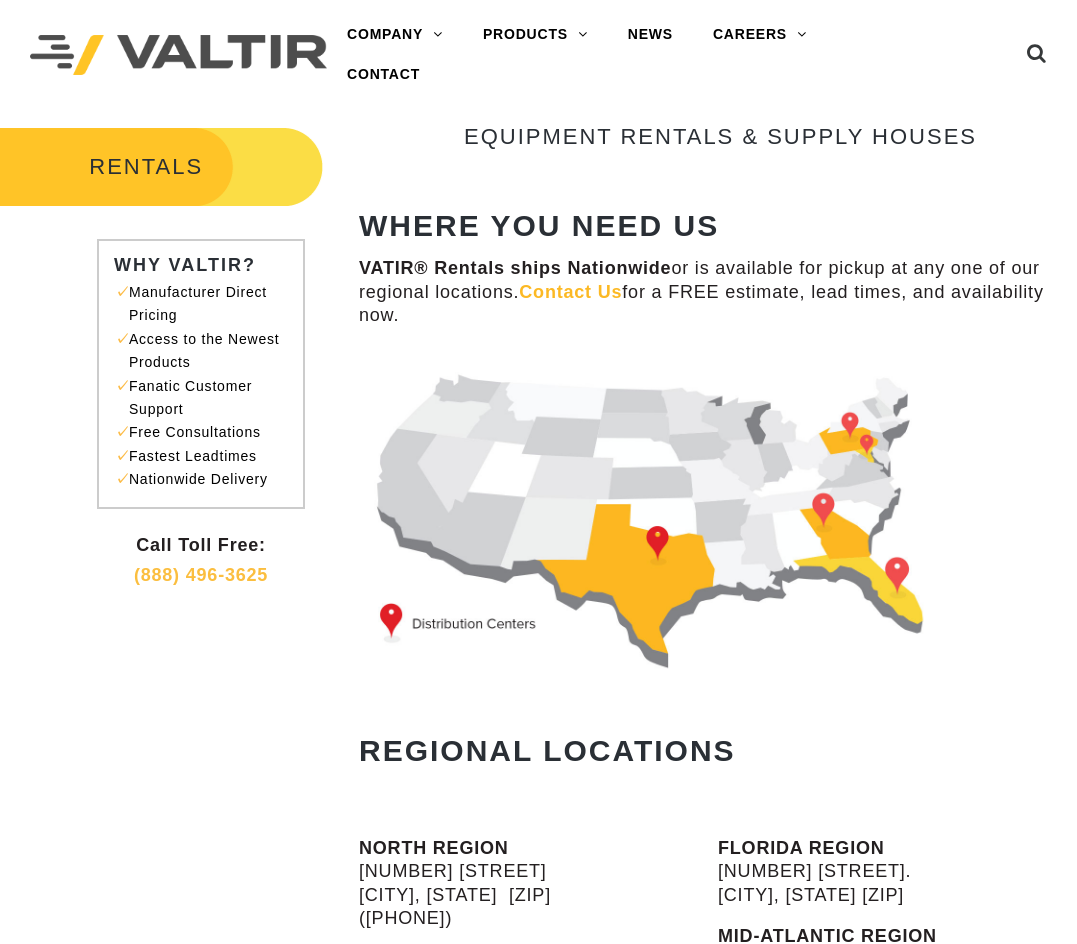 drag, startPoint x: 507, startPoint y: 675, endPoint x: 387, endPoint y: 507, distance: 206.45581 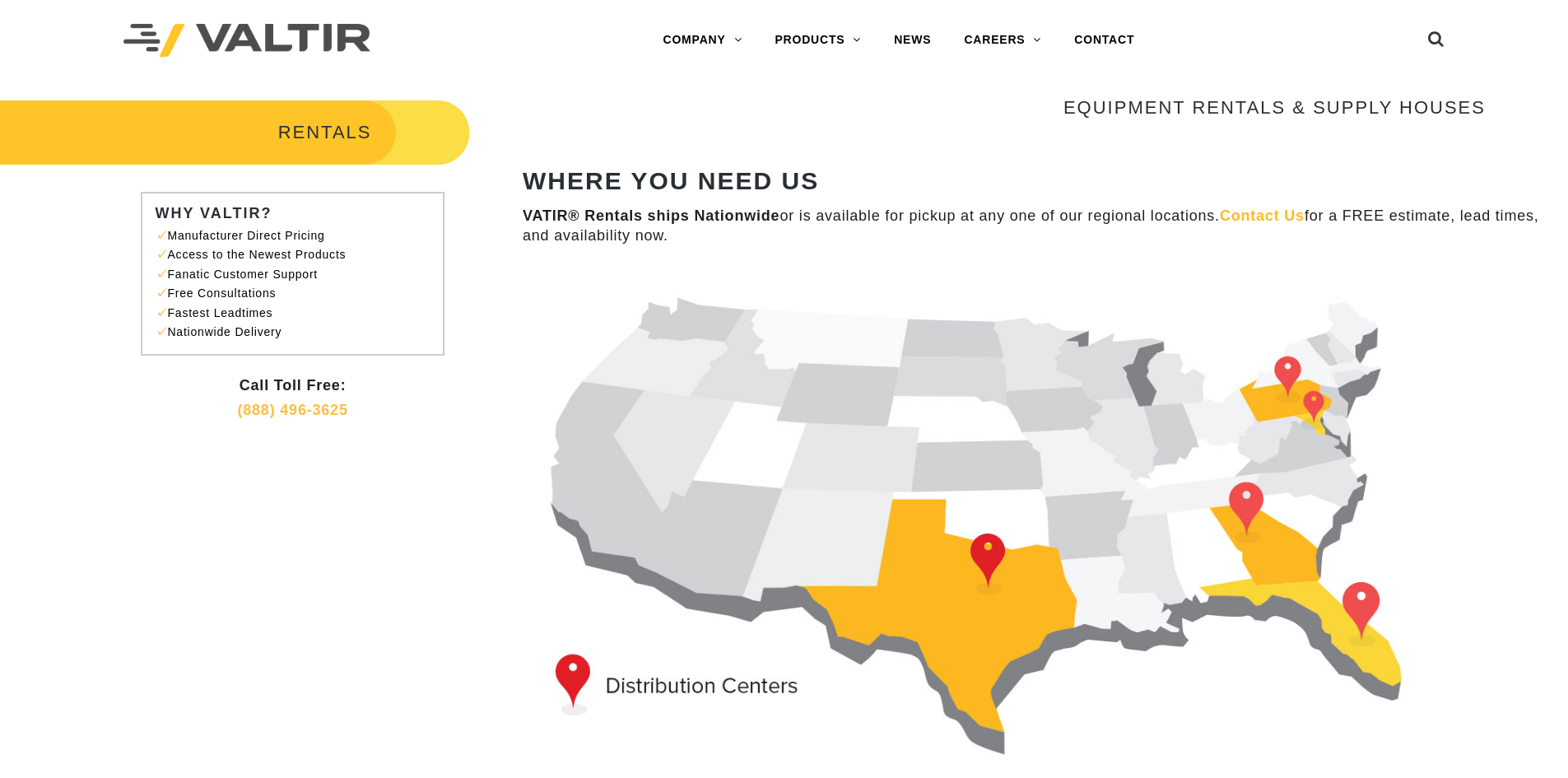 scroll, scrollTop: 0, scrollLeft: 0, axis: both 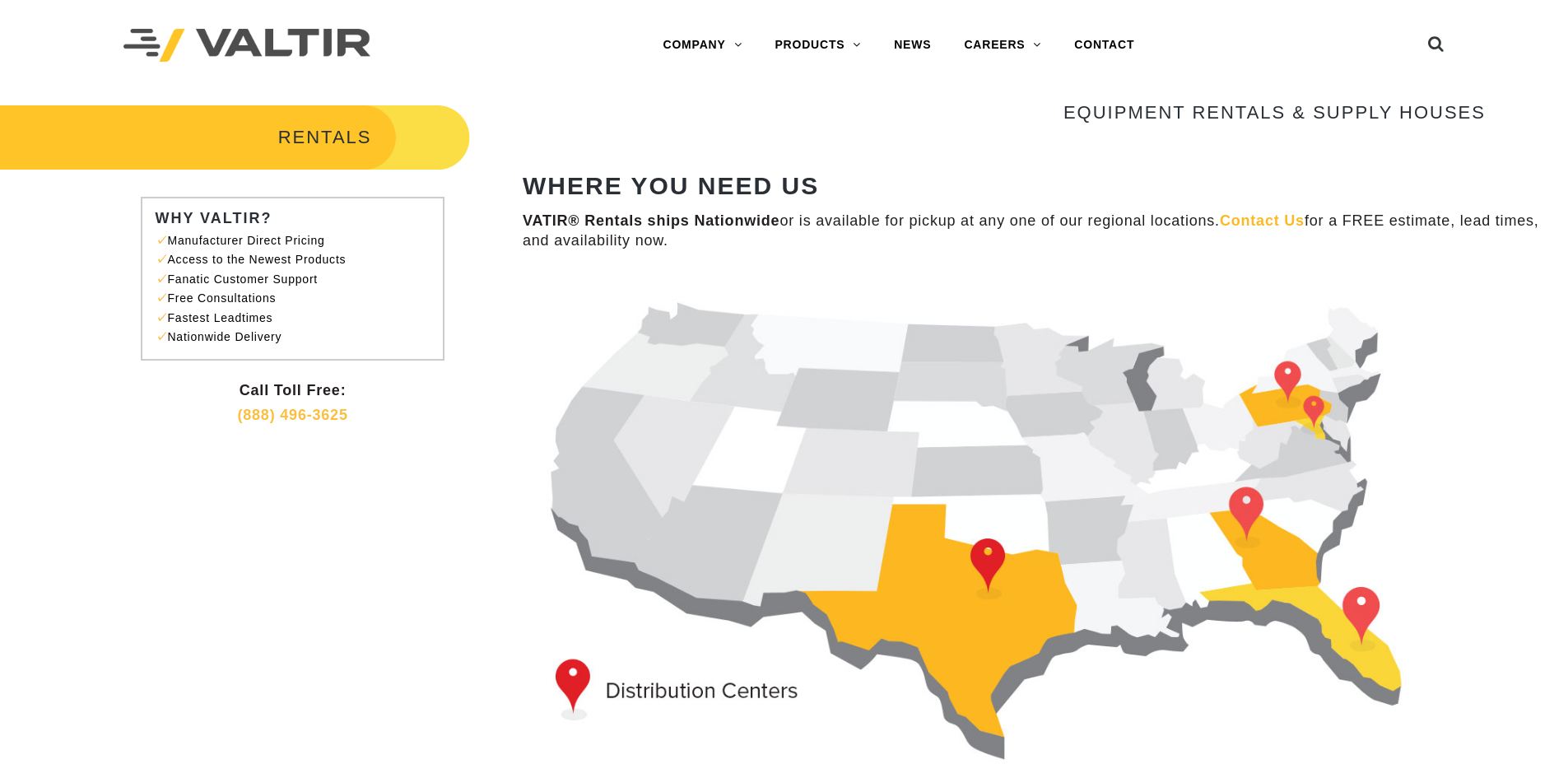 drag, startPoint x: 924, startPoint y: 422, endPoint x: 1217, endPoint y: 518, distance: 308.32613 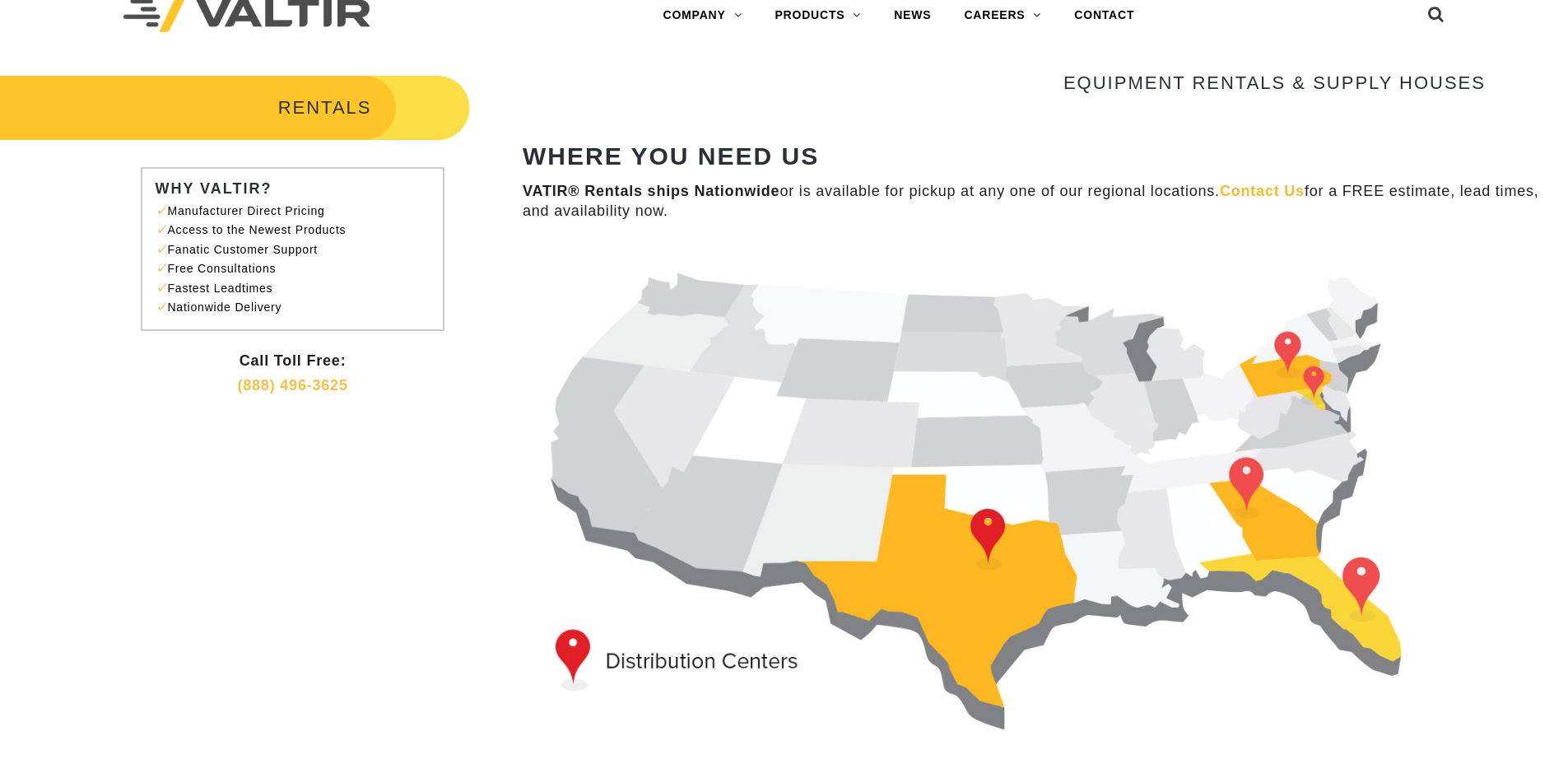 scroll, scrollTop: 0, scrollLeft: 0, axis: both 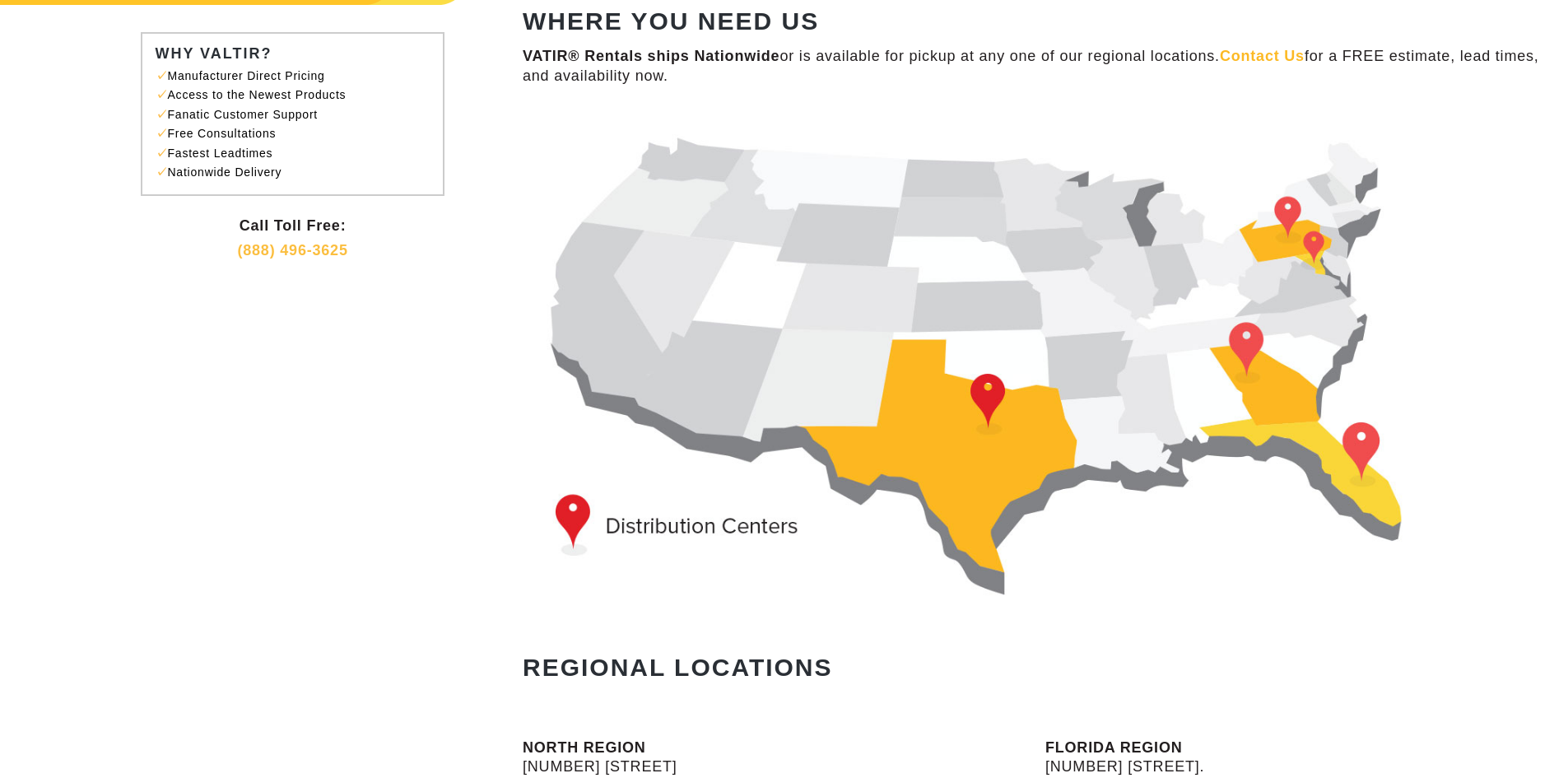 drag, startPoint x: 930, startPoint y: 350, endPoint x: 1372, endPoint y: 618, distance: 516.90231 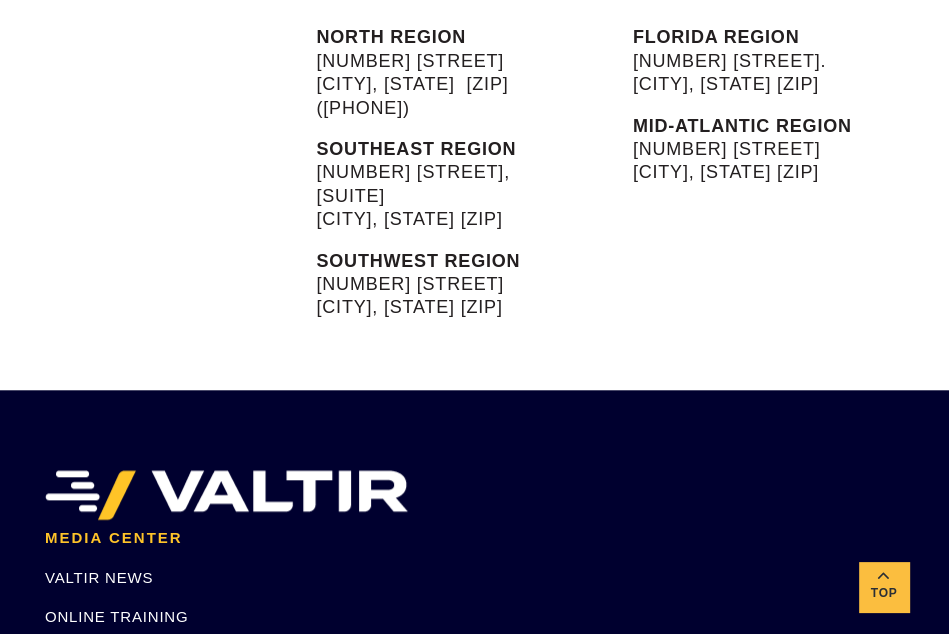 scroll, scrollTop: 800, scrollLeft: 0, axis: vertical 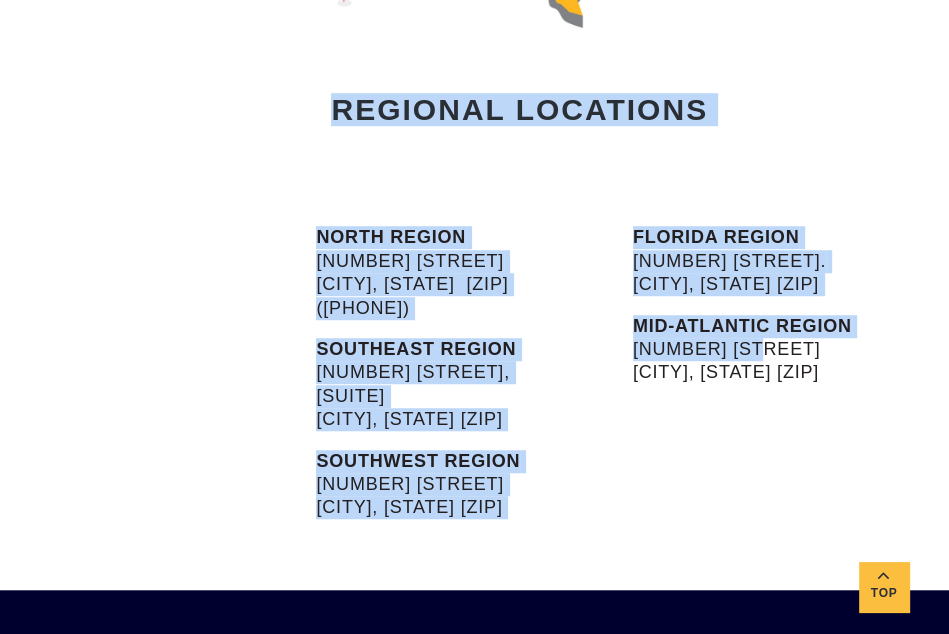 drag, startPoint x: 285, startPoint y: 213, endPoint x: 739, endPoint y: 354, distance: 475.39142 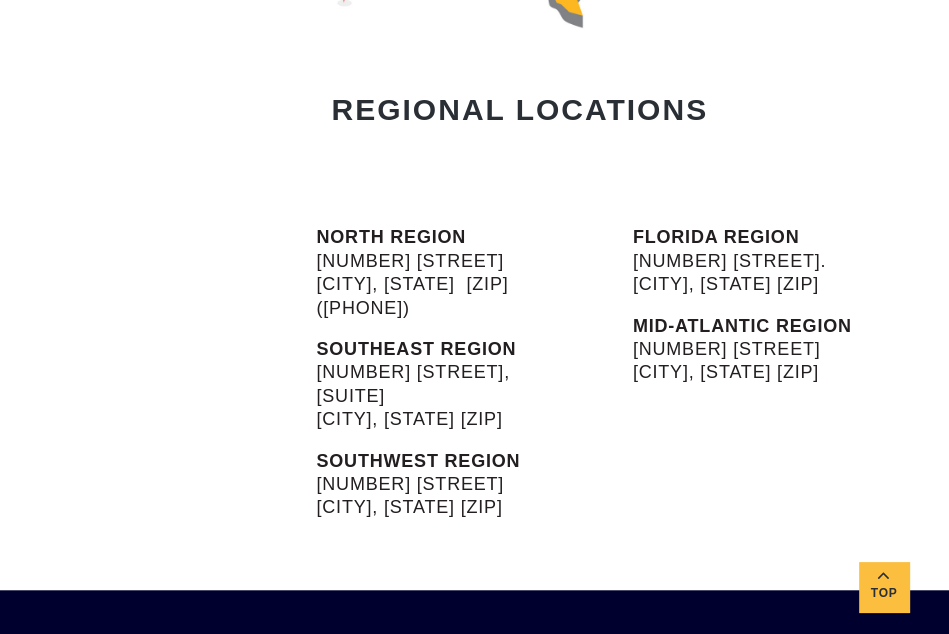 click on "NORTH REGION
900 Patterson Drive
Bloomsburg, PA  17815
(570) 380-2856
SOUTHEAST REGION
1490 Westfork Drive, Suite A
Lithia Springs, GA 30122
SOUTHWEST REGION
2001 Brennan Avenue
Fort Worth, TX 76106
FLORIDA REGION
1890 West Atlantic Ave.
Delray Beach, FL 33444
MID-ATLANTIC REGION
7100 Holladay Tyler Road
Glenn Dale, MD 20769" at bounding box center [474, 407] 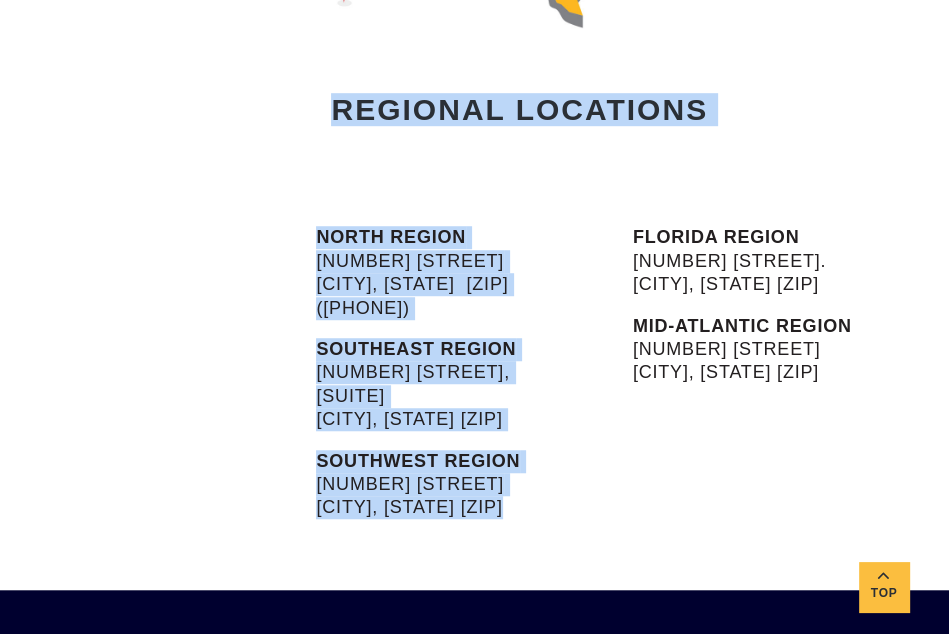 drag, startPoint x: 579, startPoint y: 465, endPoint x: 328, endPoint y: 214, distance: 354.9676 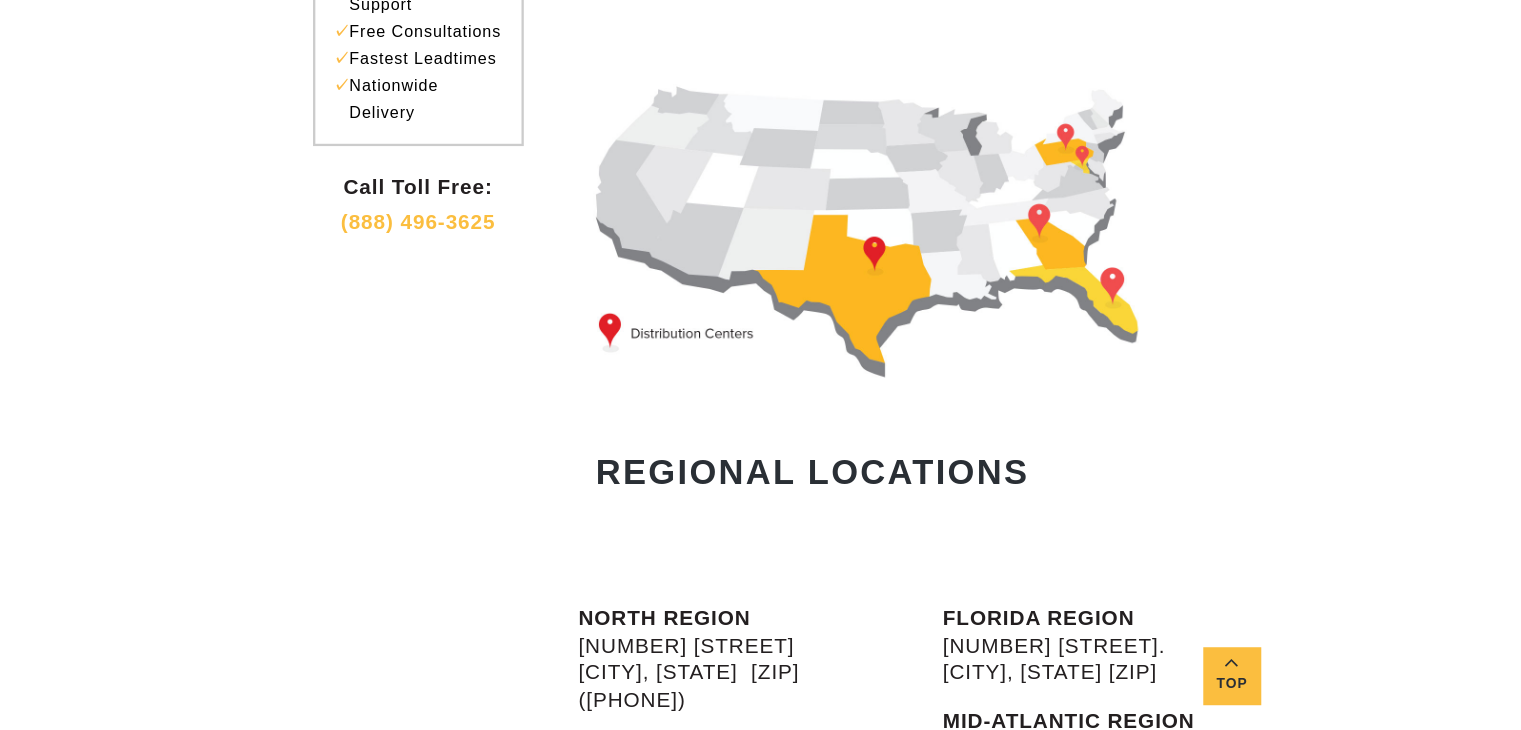 scroll, scrollTop: 400, scrollLeft: 0, axis: vertical 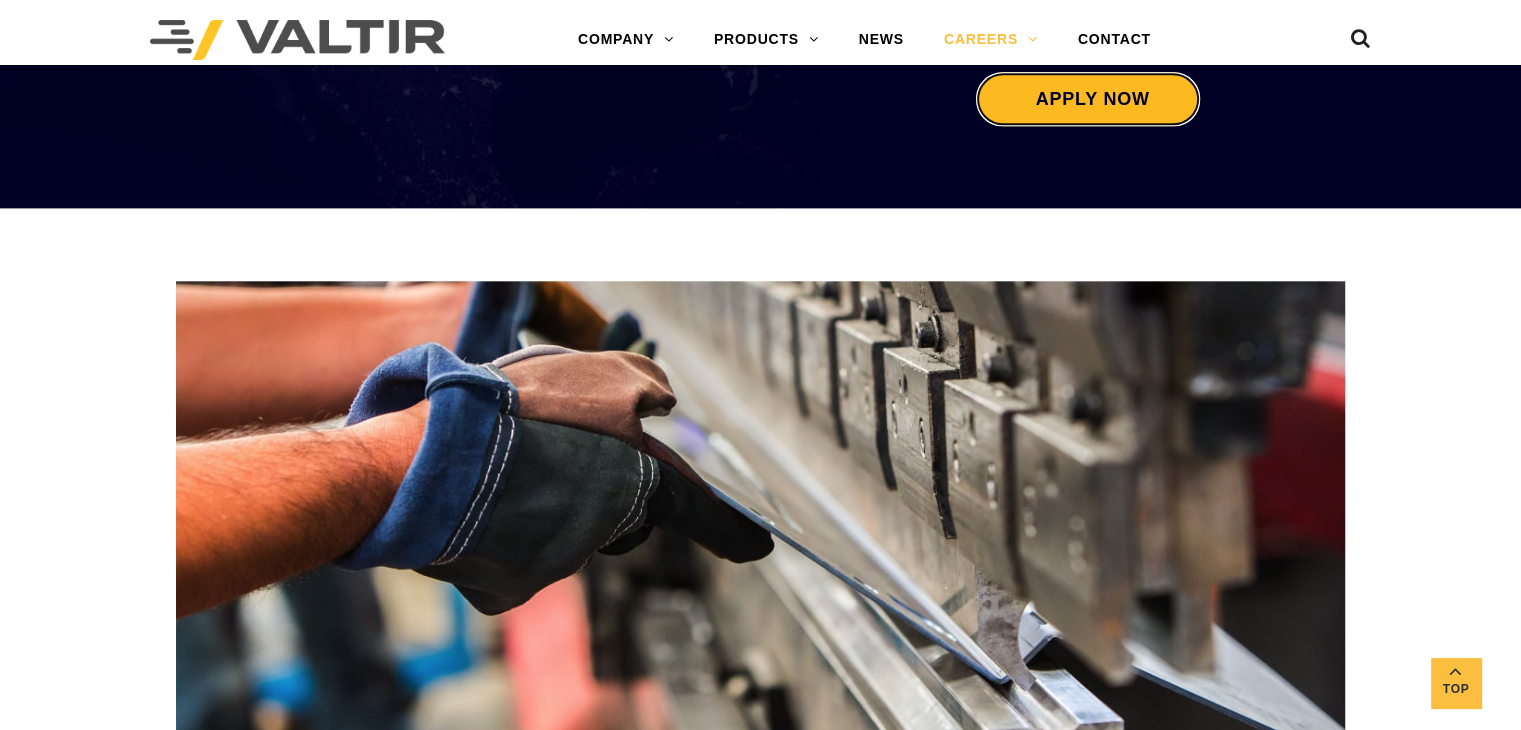 click on "Apply Now" at bounding box center [1088, 99] 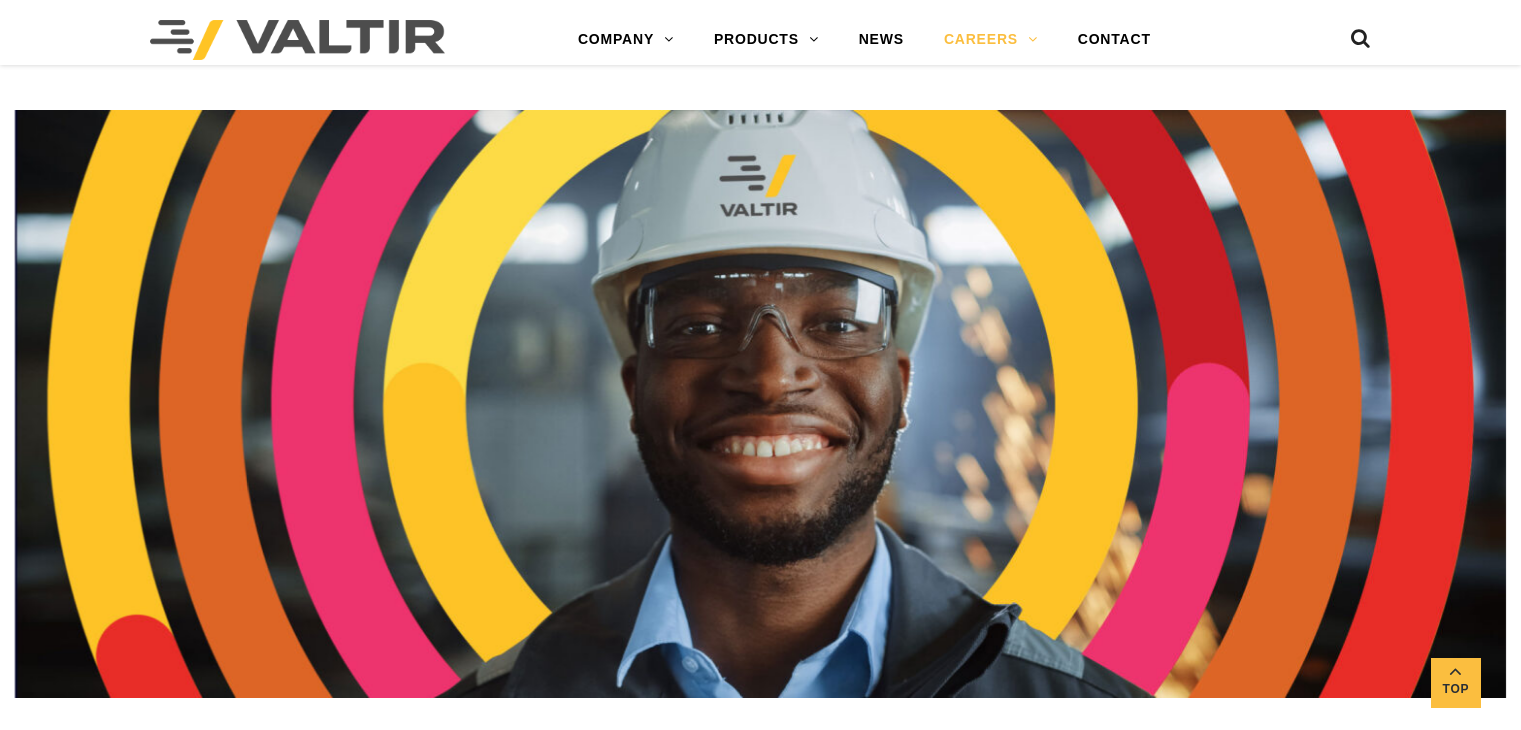 scroll, scrollTop: 1253, scrollLeft: 0, axis: vertical 